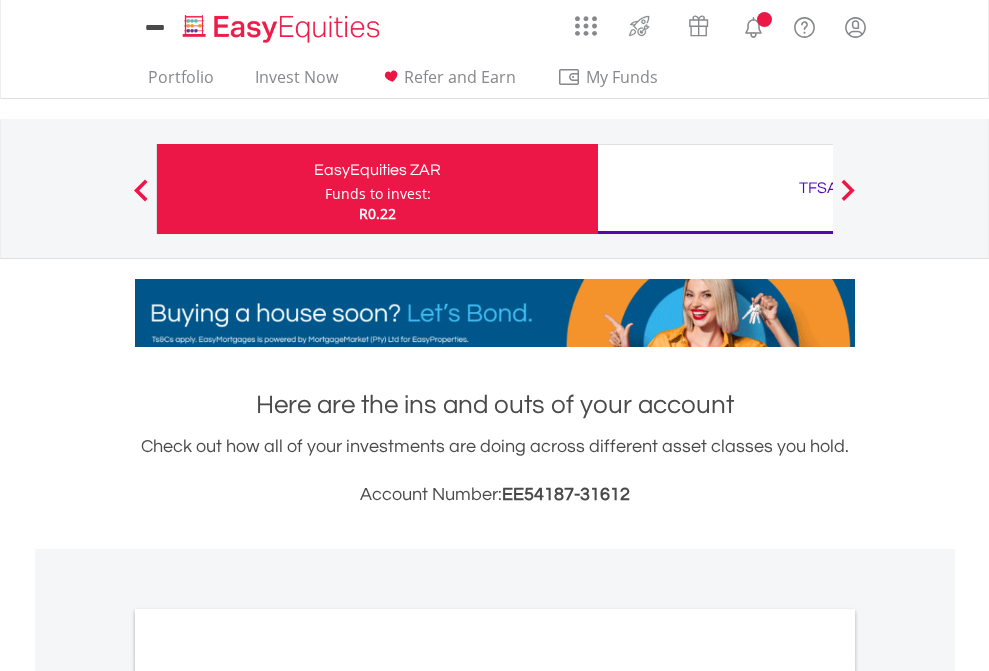 scroll, scrollTop: 0, scrollLeft: 0, axis: both 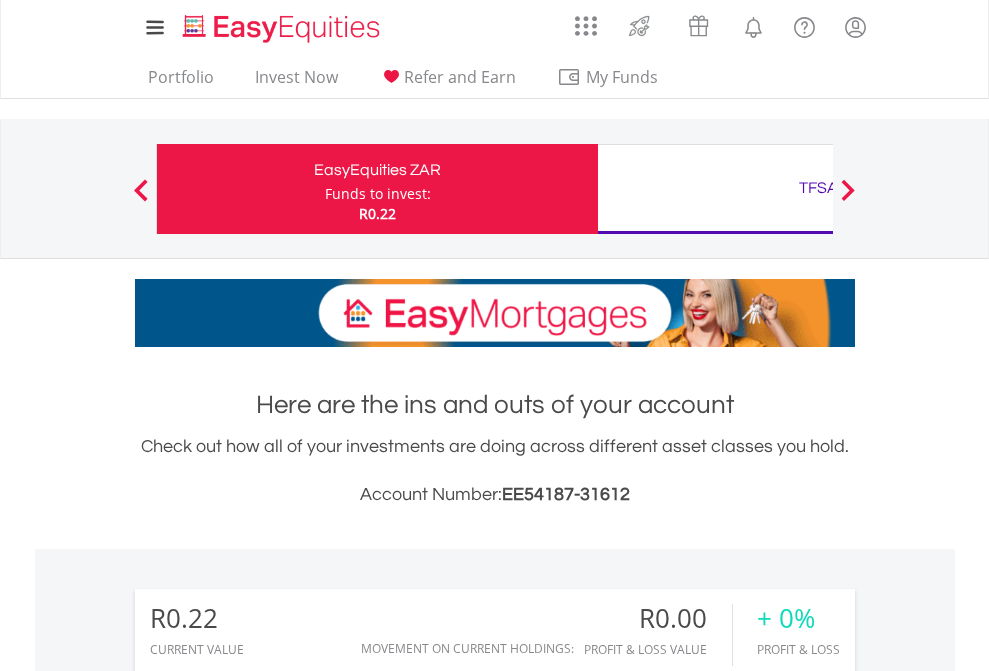 click on "Funds to invest:" at bounding box center [378, 194] 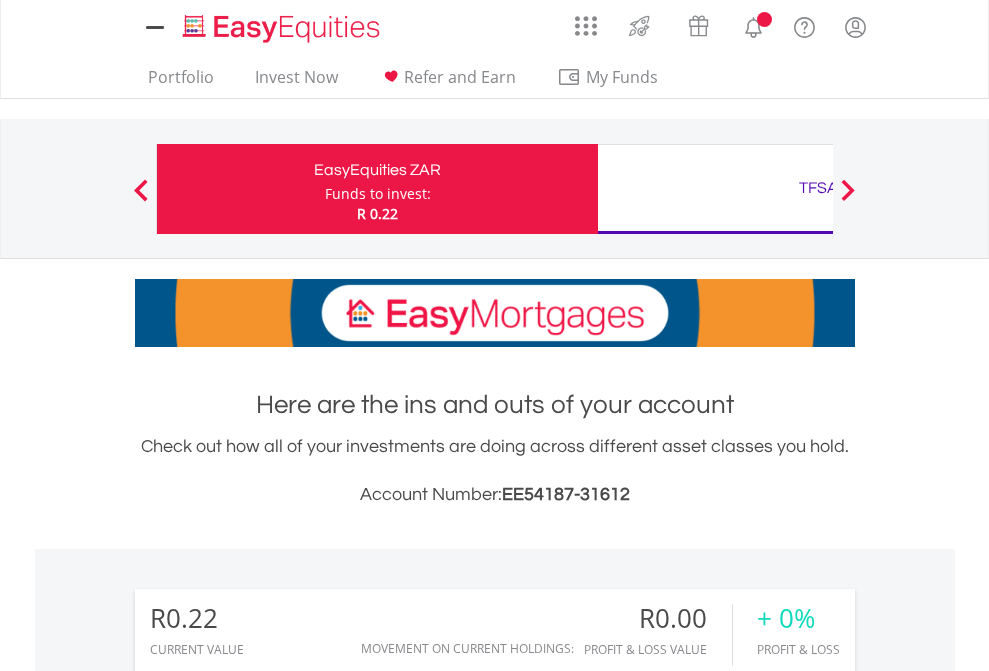 scroll, scrollTop: 0, scrollLeft: 0, axis: both 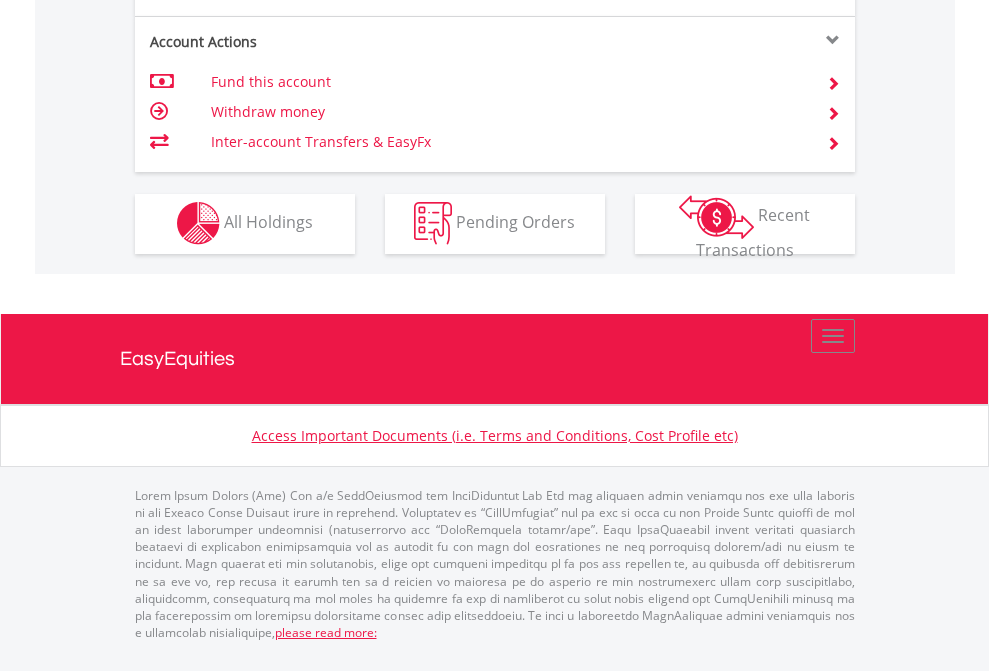 click on "Investment types" at bounding box center [706, -353] 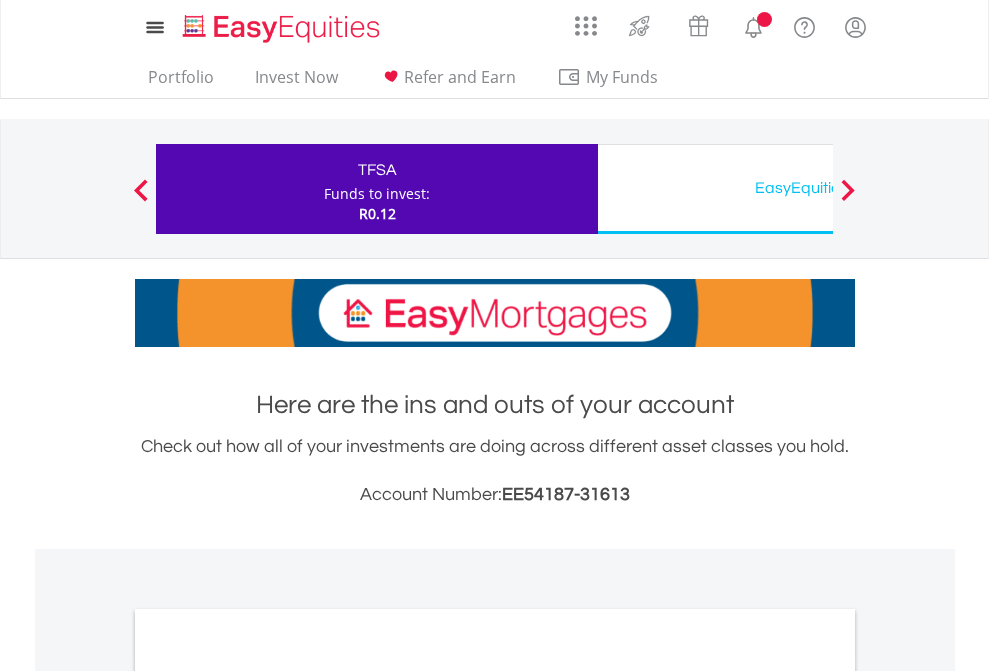 scroll, scrollTop: 0, scrollLeft: 0, axis: both 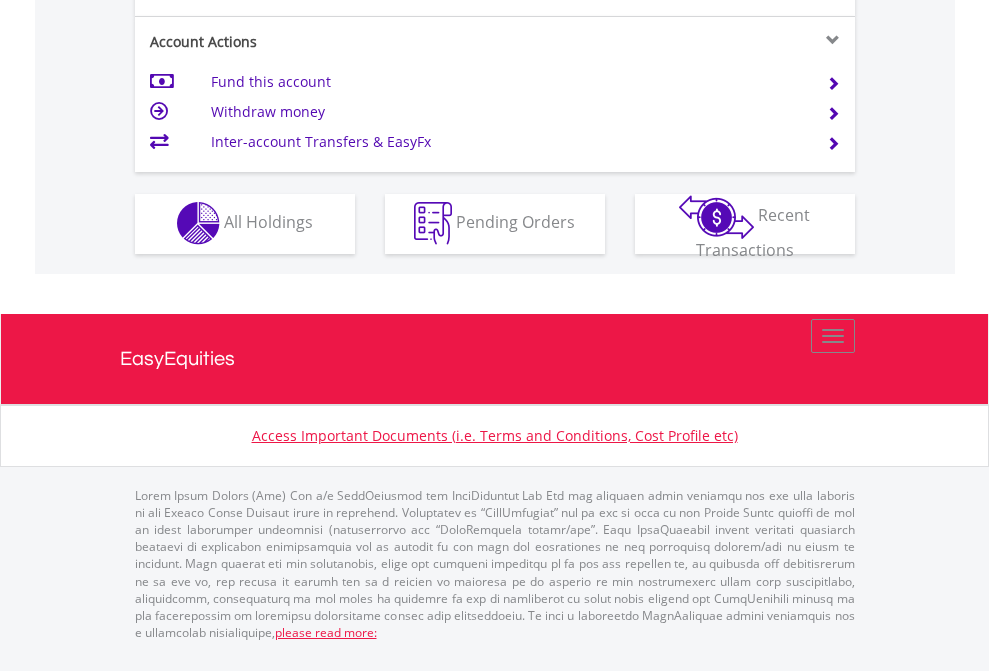 click on "Investment types" at bounding box center [706, -353] 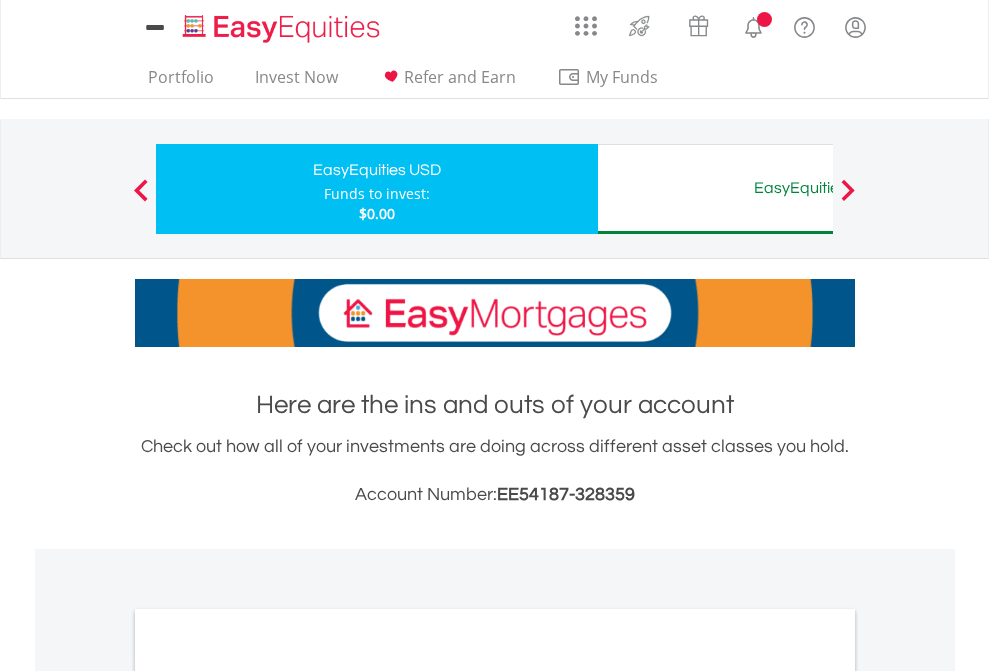 scroll, scrollTop: 0, scrollLeft: 0, axis: both 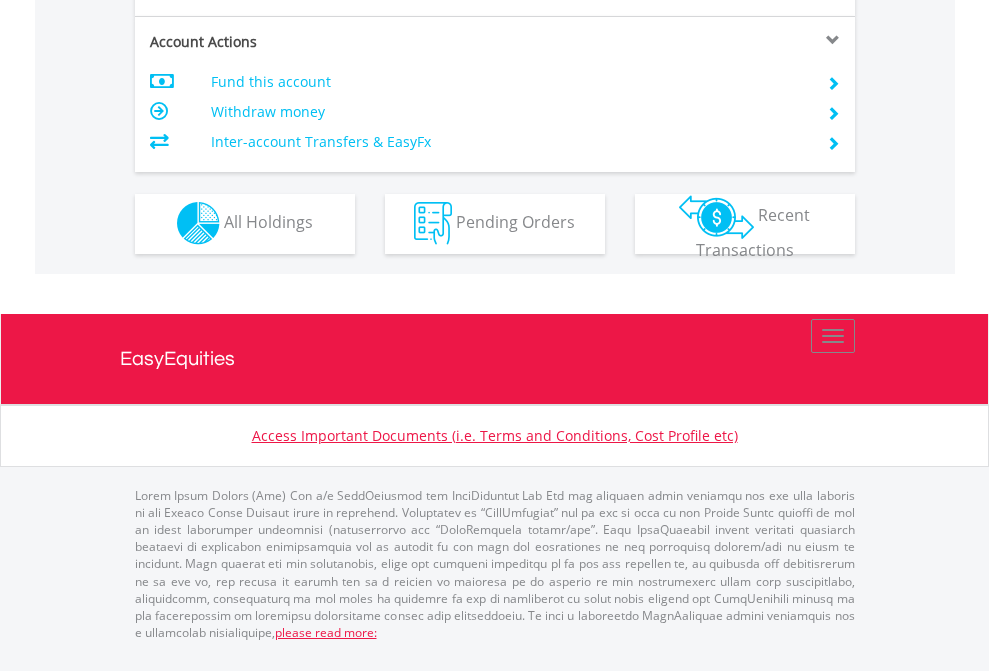 click on "Investment types" at bounding box center (706, -353) 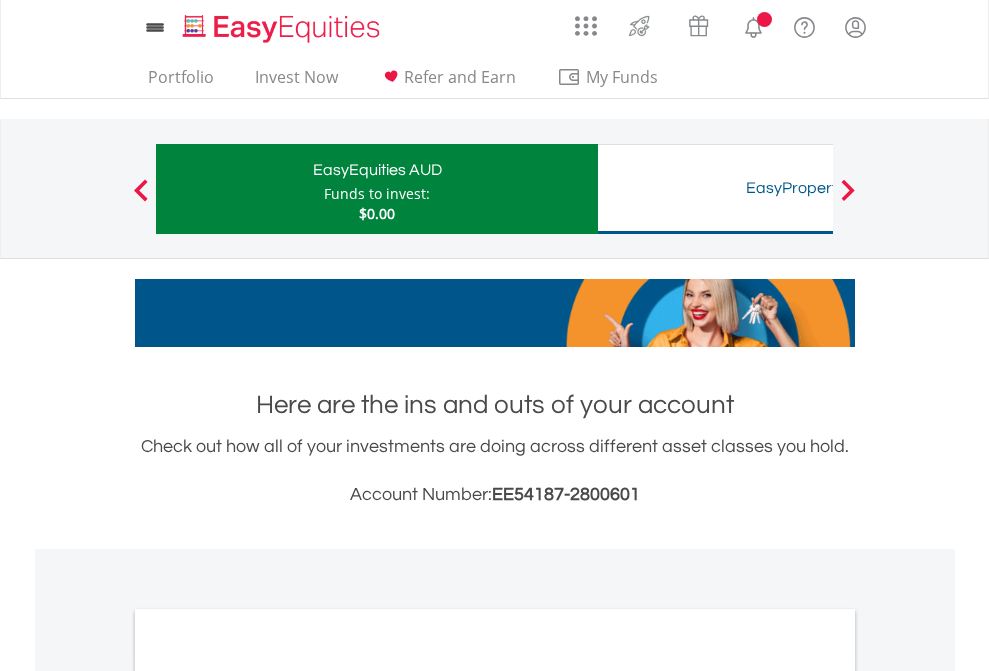 scroll, scrollTop: 0, scrollLeft: 0, axis: both 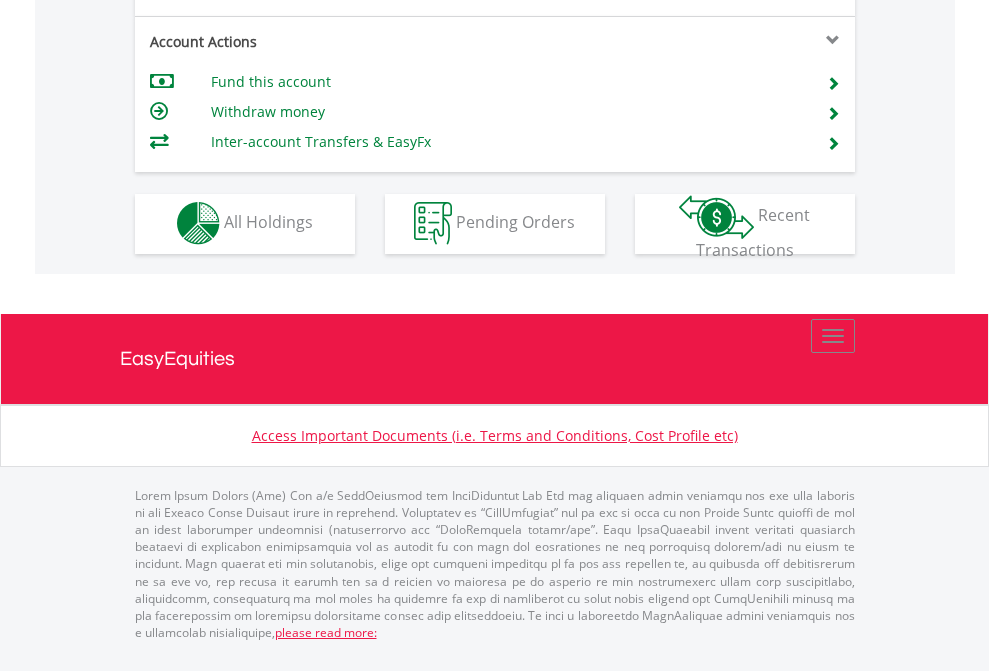 click on "Investment types" at bounding box center [706, -353] 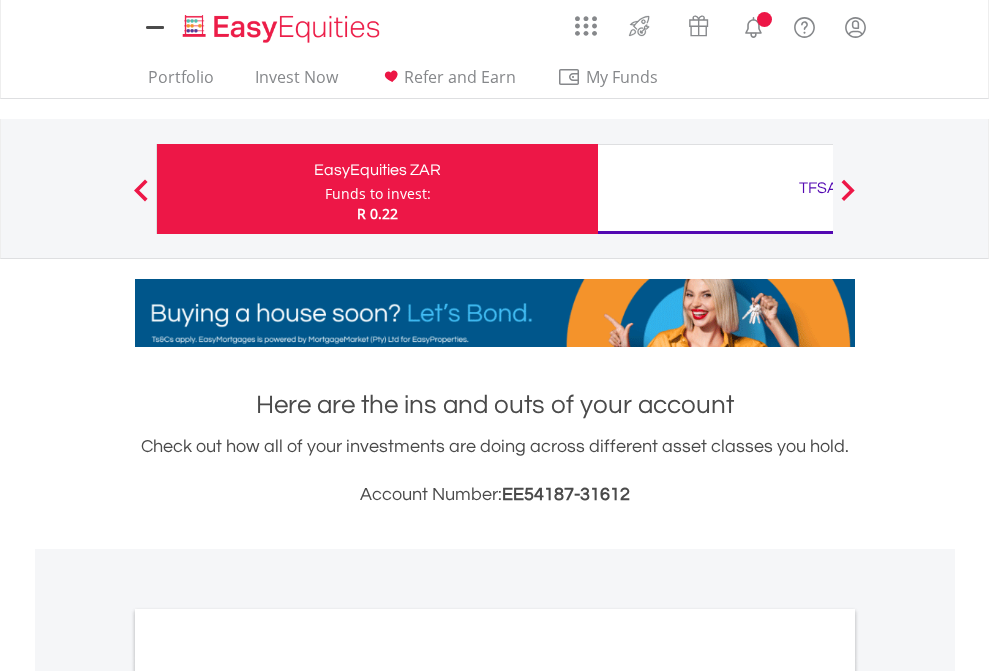 scroll, scrollTop: 0, scrollLeft: 0, axis: both 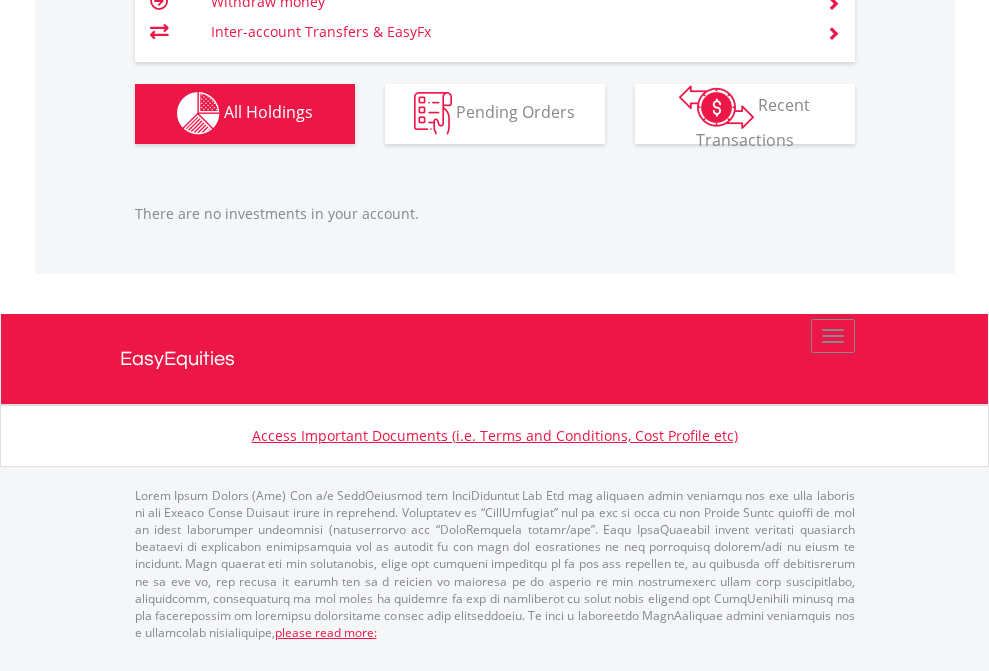 click on "TFSA" at bounding box center [818, -1142] 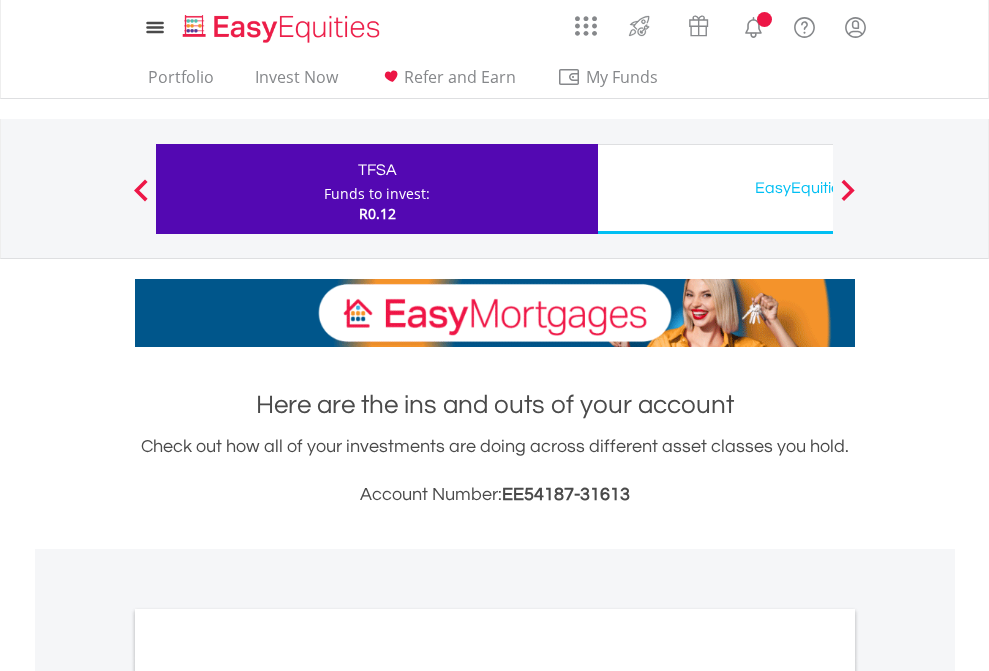 scroll, scrollTop: 0, scrollLeft: 0, axis: both 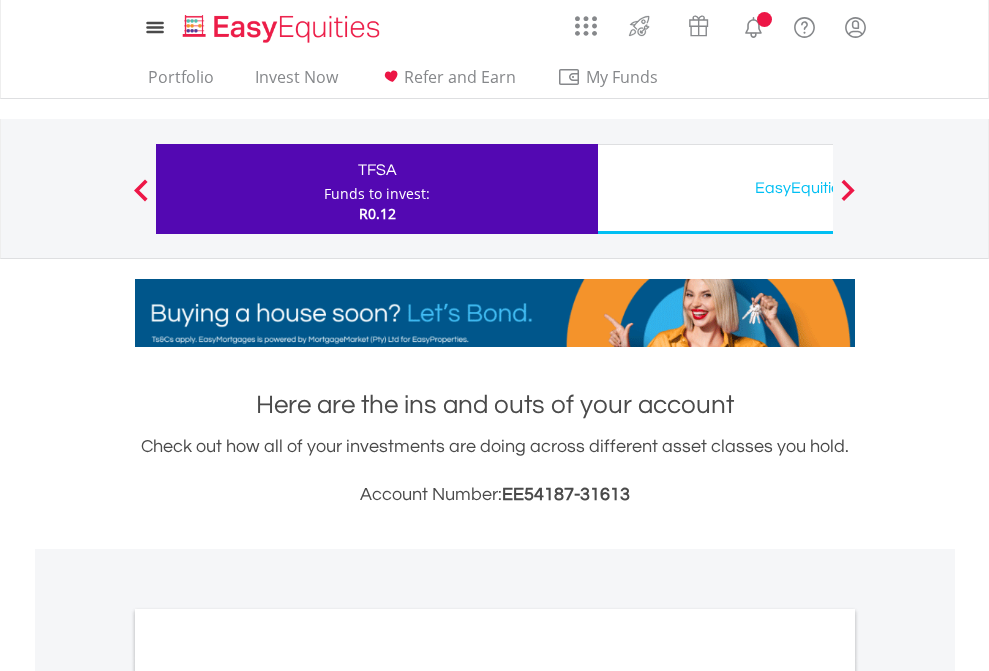 click on "All Holdings" at bounding box center [268, 1096] 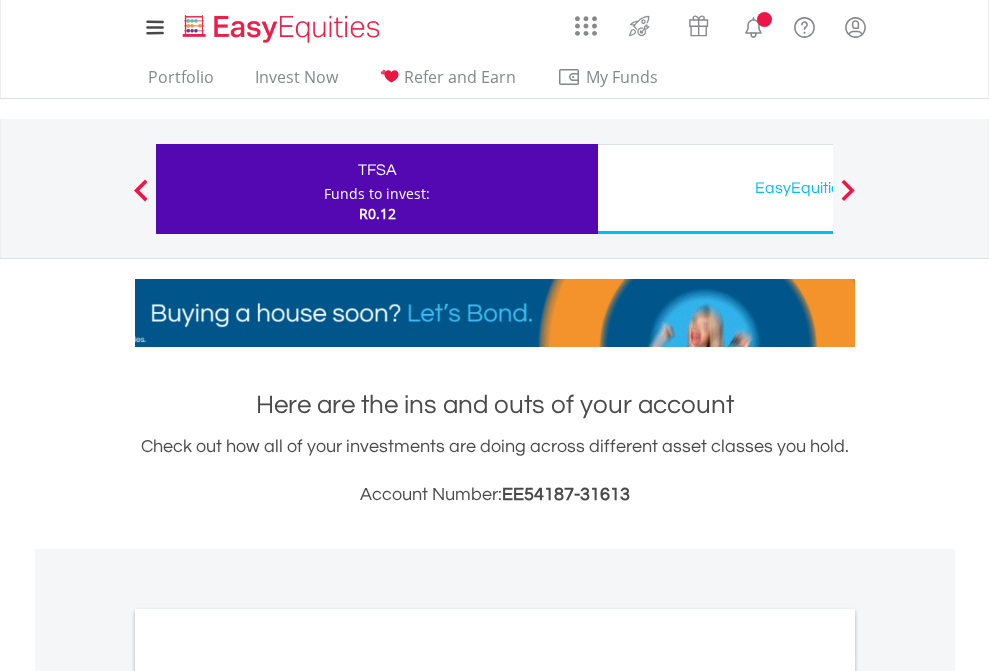 scroll, scrollTop: 1202, scrollLeft: 0, axis: vertical 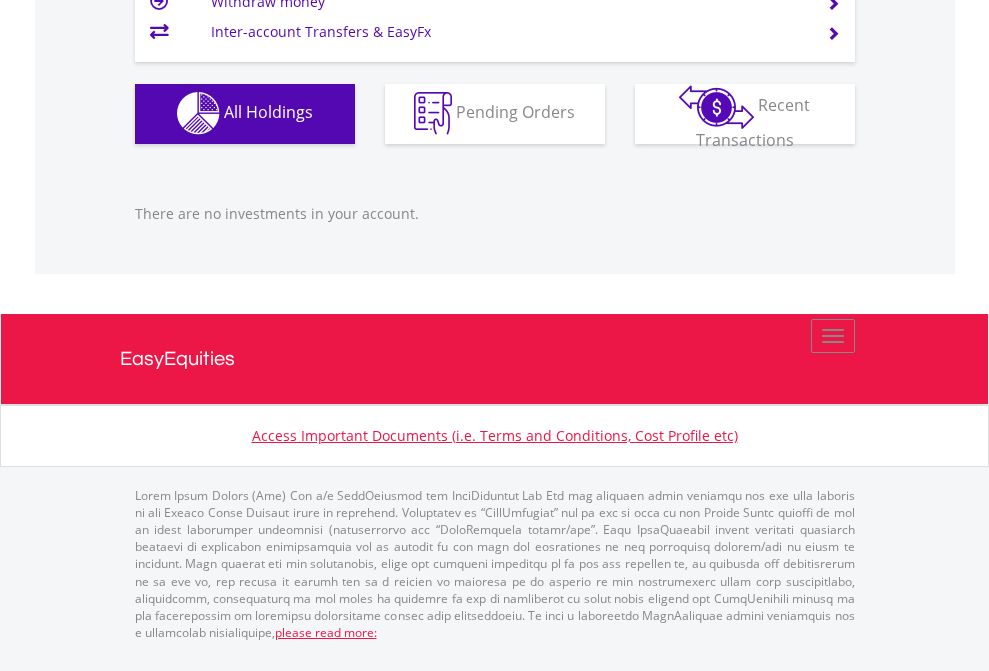 click on "EasyEquities USD" at bounding box center (818, -1142) 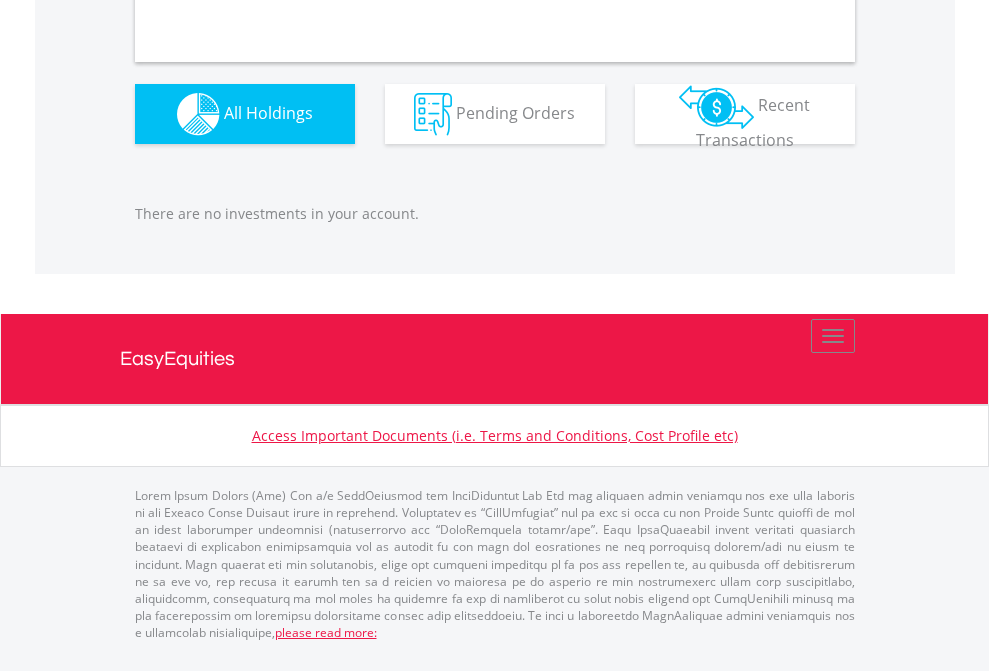 scroll, scrollTop: 1980, scrollLeft: 0, axis: vertical 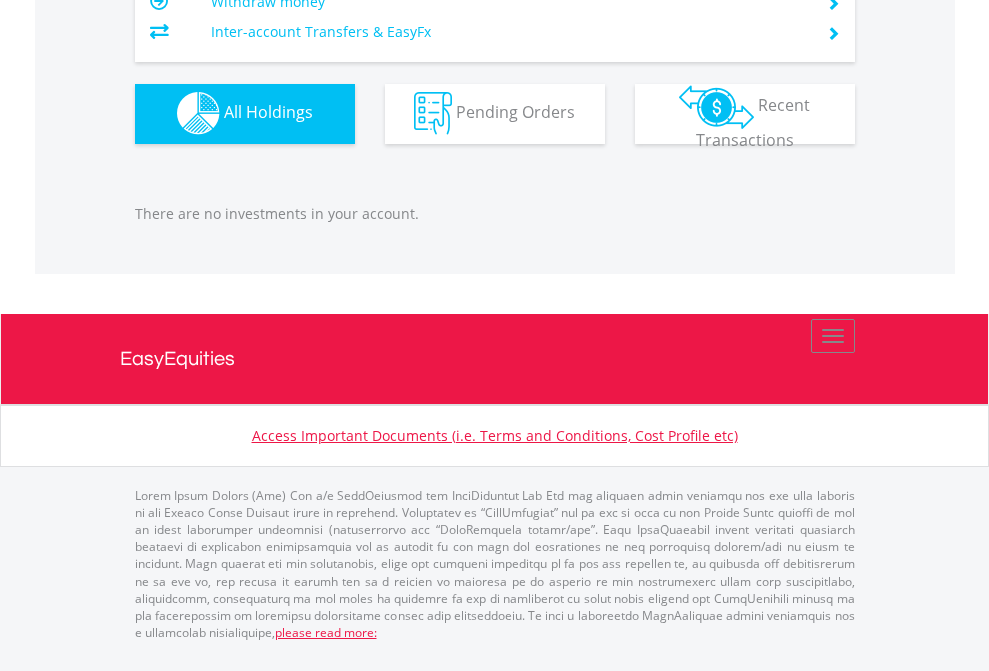 click on "EasyEquities AUD" at bounding box center (818, -1142) 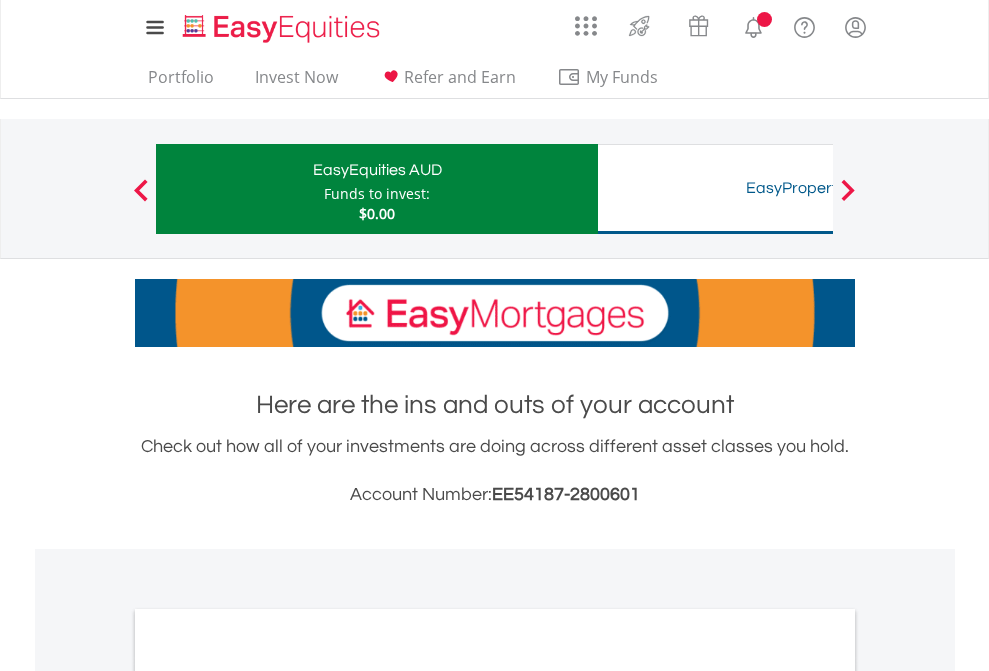 scroll, scrollTop: 0, scrollLeft: 0, axis: both 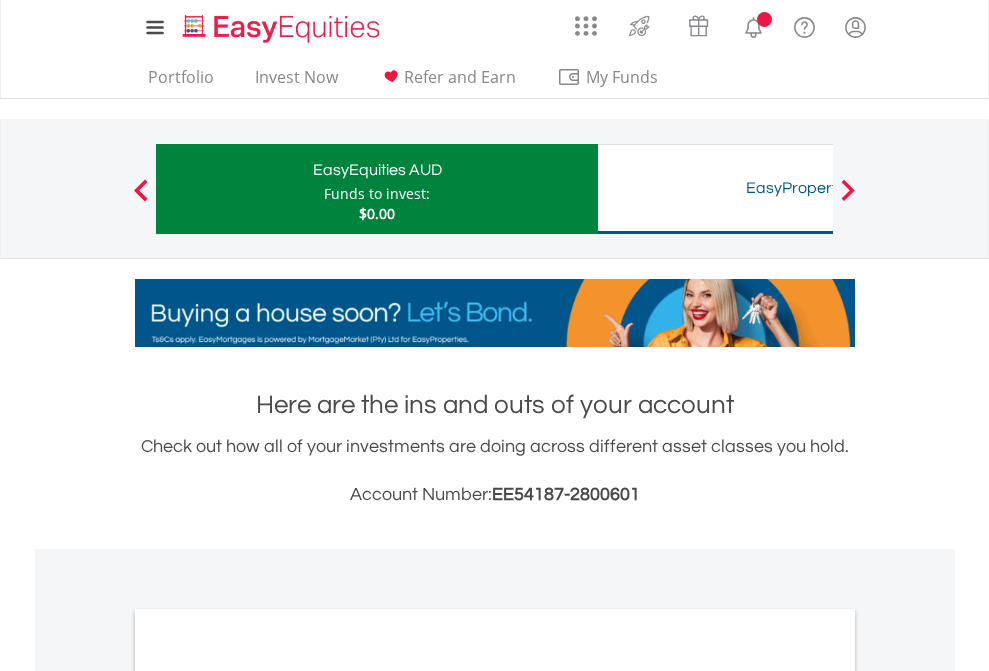 click on "All Holdings" at bounding box center (268, 1096) 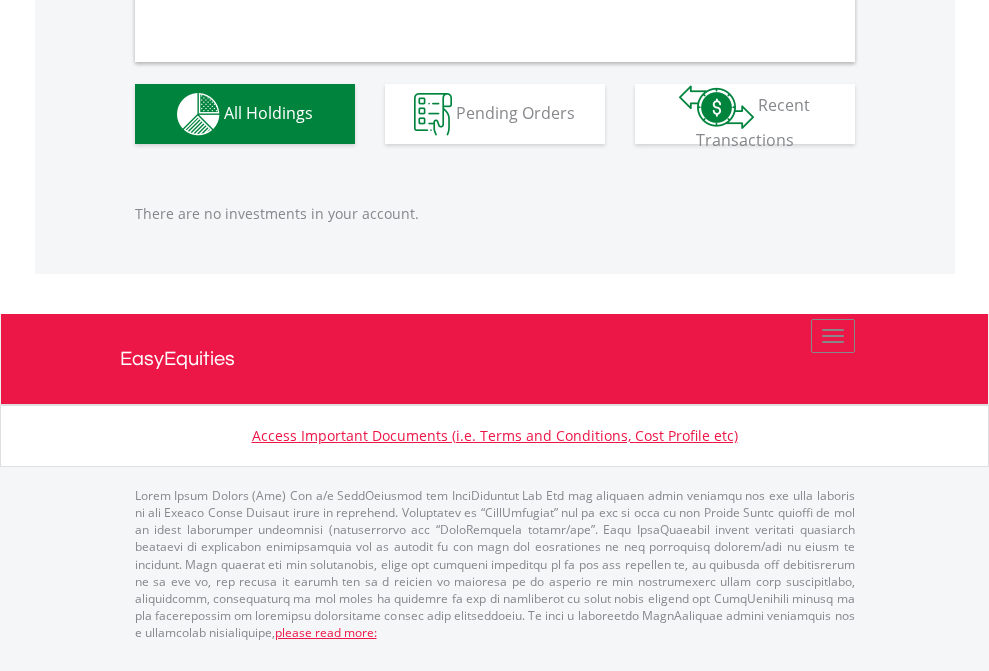 scroll, scrollTop: 1980, scrollLeft: 0, axis: vertical 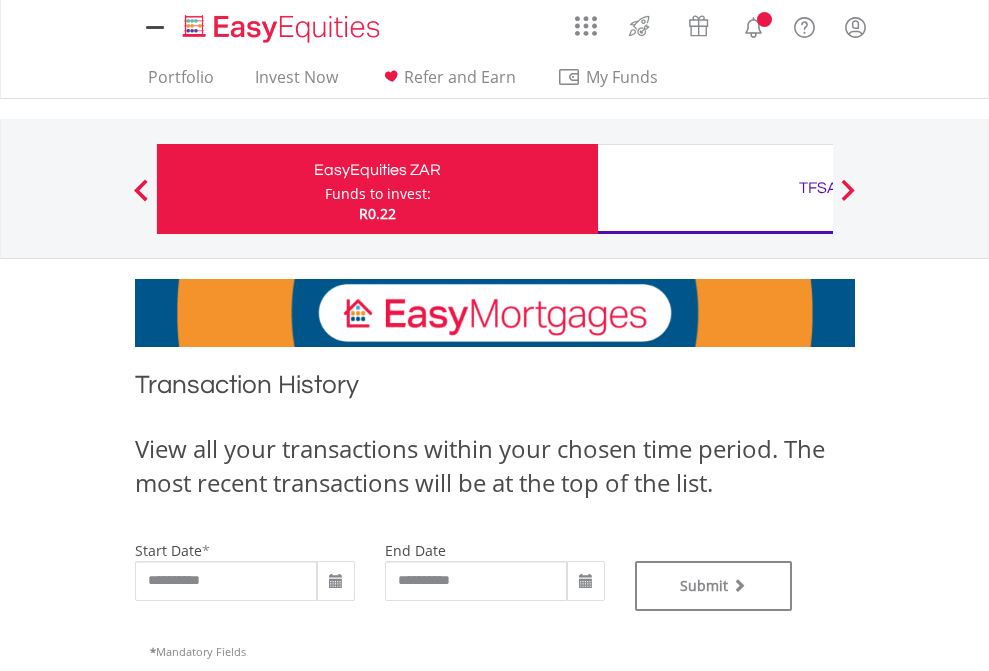 type on "**********" 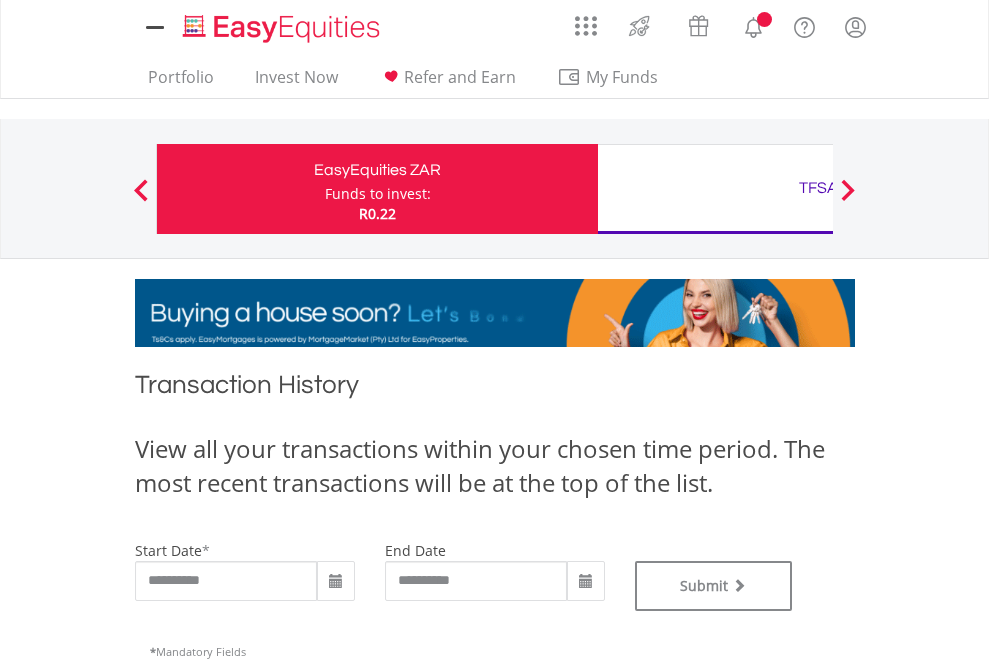 scroll, scrollTop: 0, scrollLeft: 0, axis: both 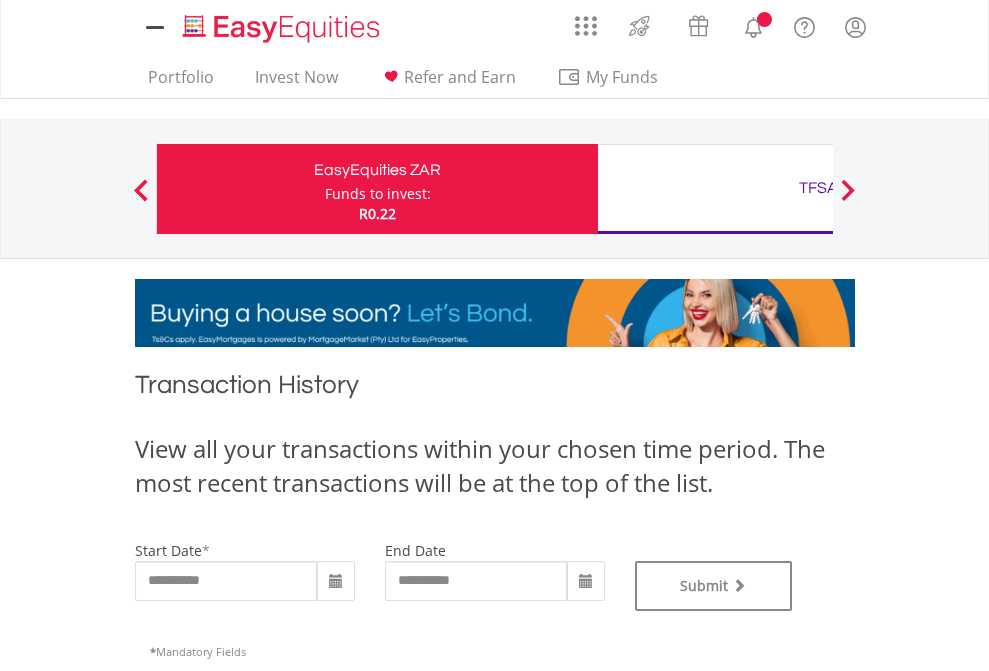 type on "**********" 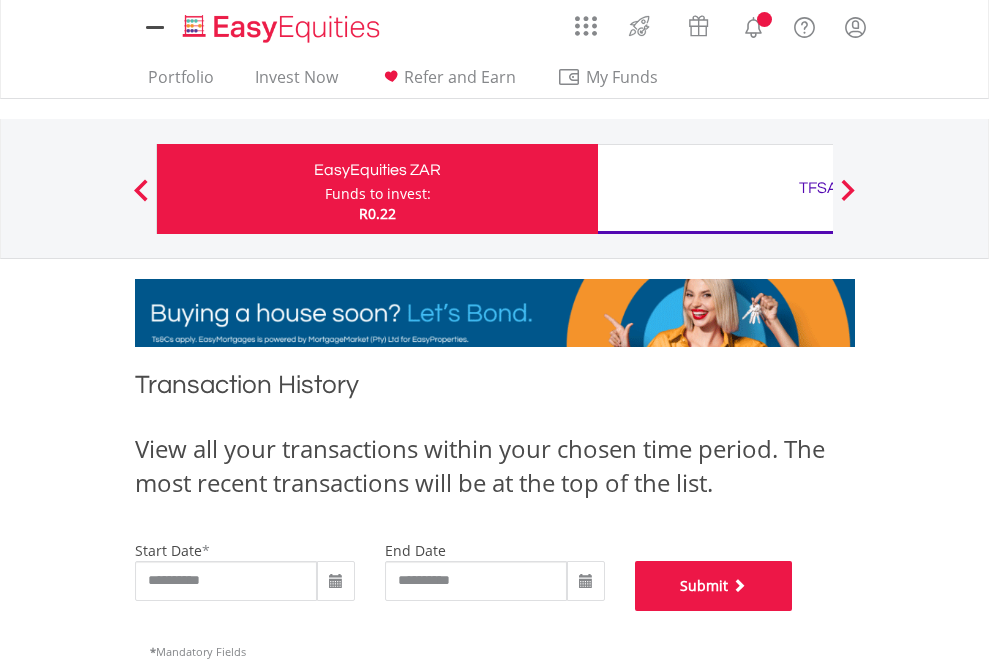 click on "Submit" at bounding box center [714, 586] 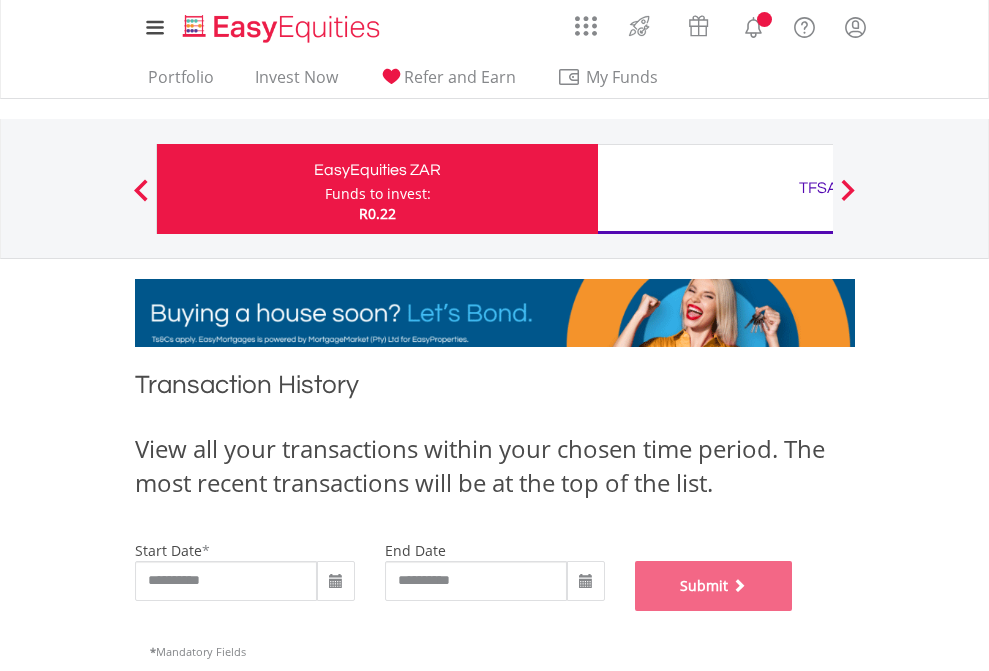 scroll, scrollTop: 811, scrollLeft: 0, axis: vertical 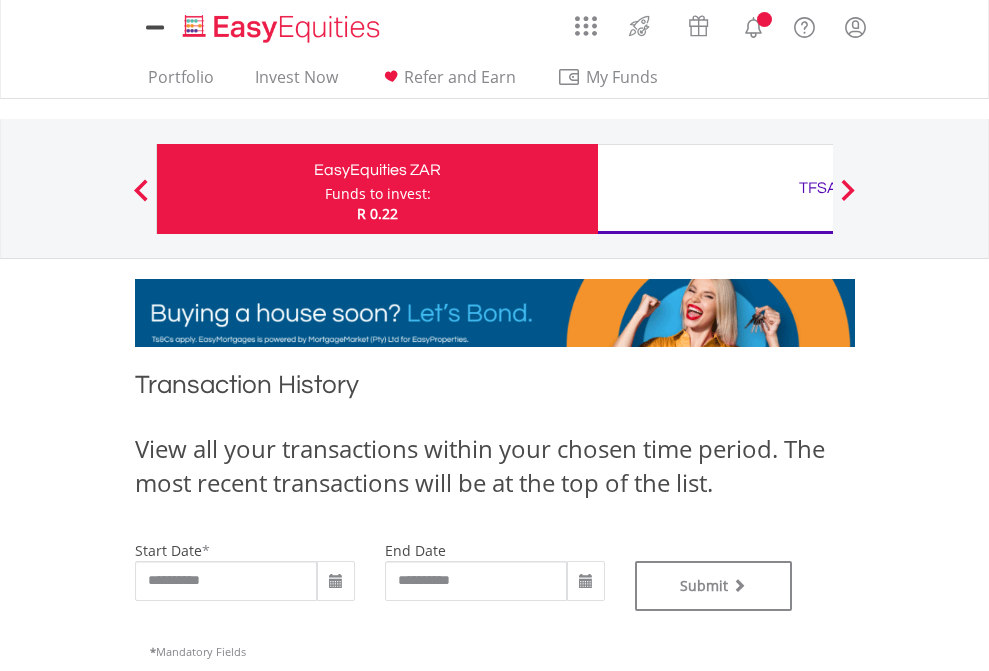 click on "TFSA" at bounding box center (818, 188) 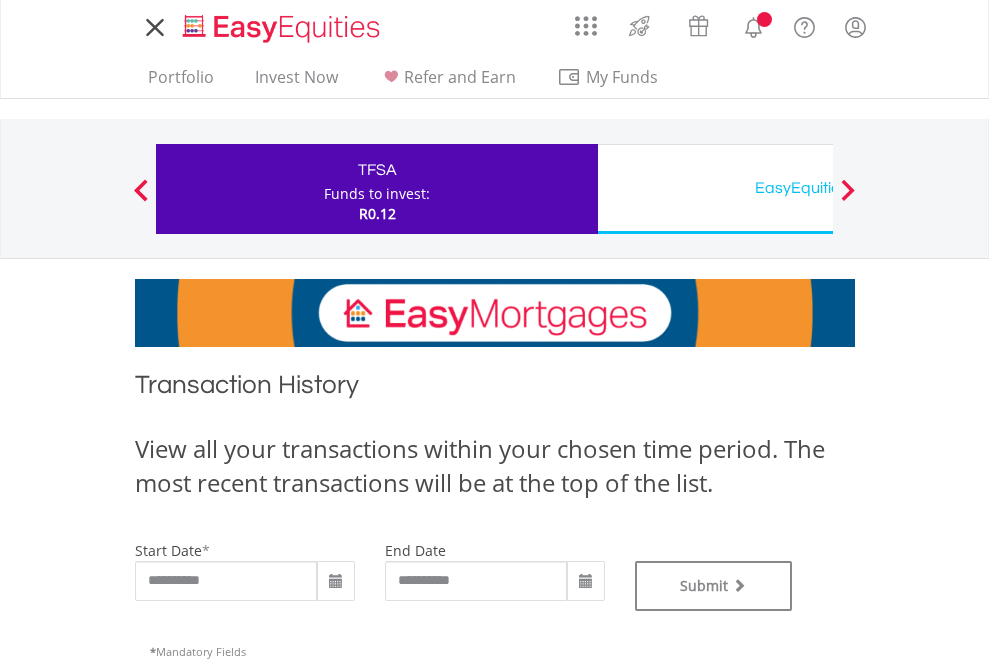scroll, scrollTop: 0, scrollLeft: 0, axis: both 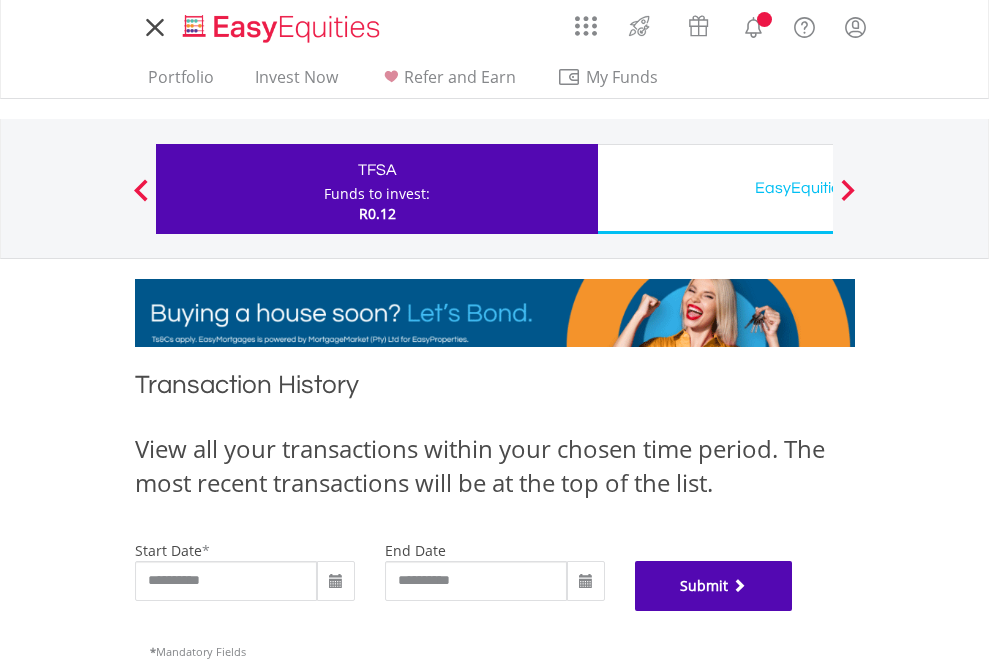 click on "Submit" at bounding box center (714, 586) 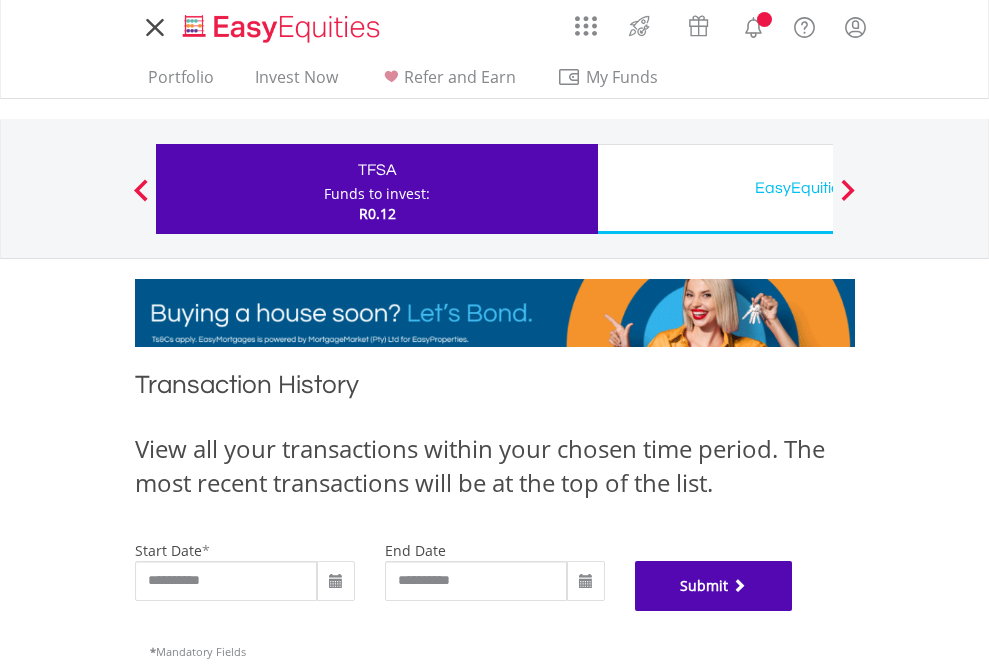 scroll, scrollTop: 811, scrollLeft: 0, axis: vertical 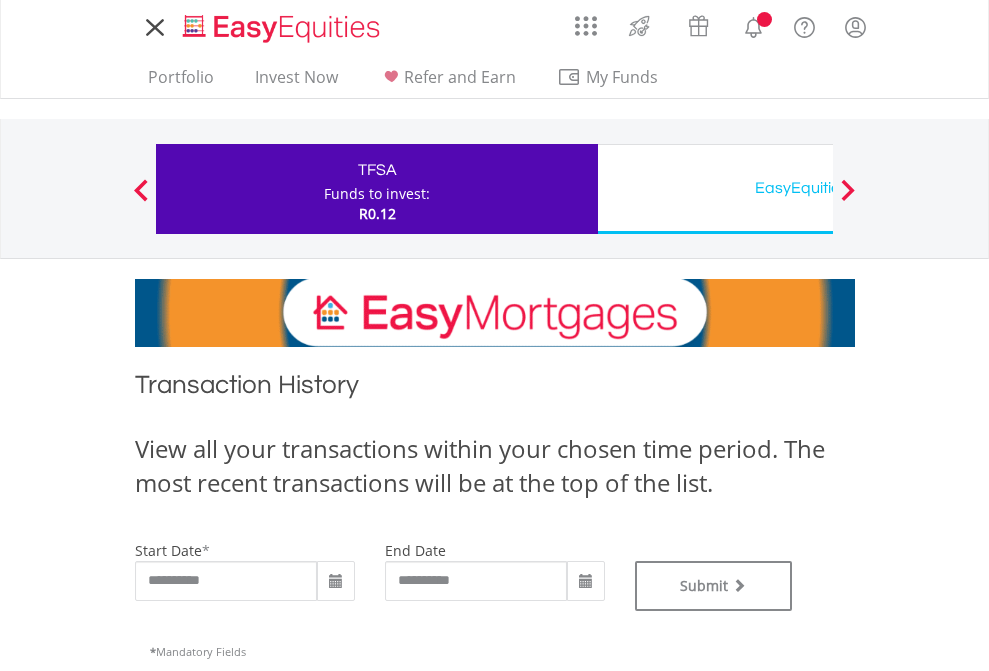 click on "EasyEquities USD" at bounding box center (818, 188) 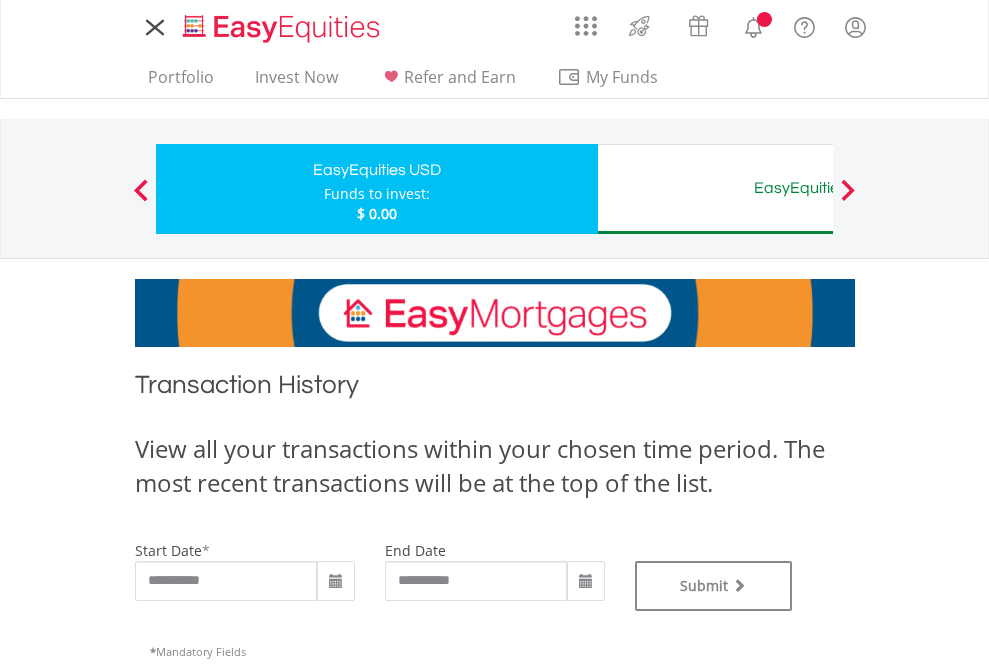 scroll, scrollTop: 0, scrollLeft: 0, axis: both 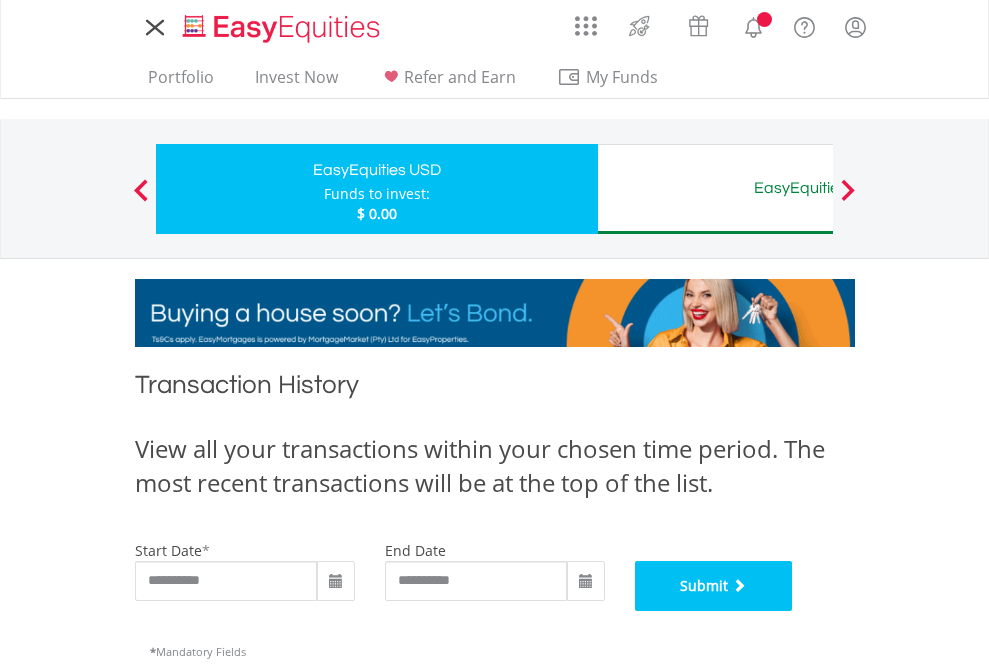 click on "Submit" at bounding box center (714, 586) 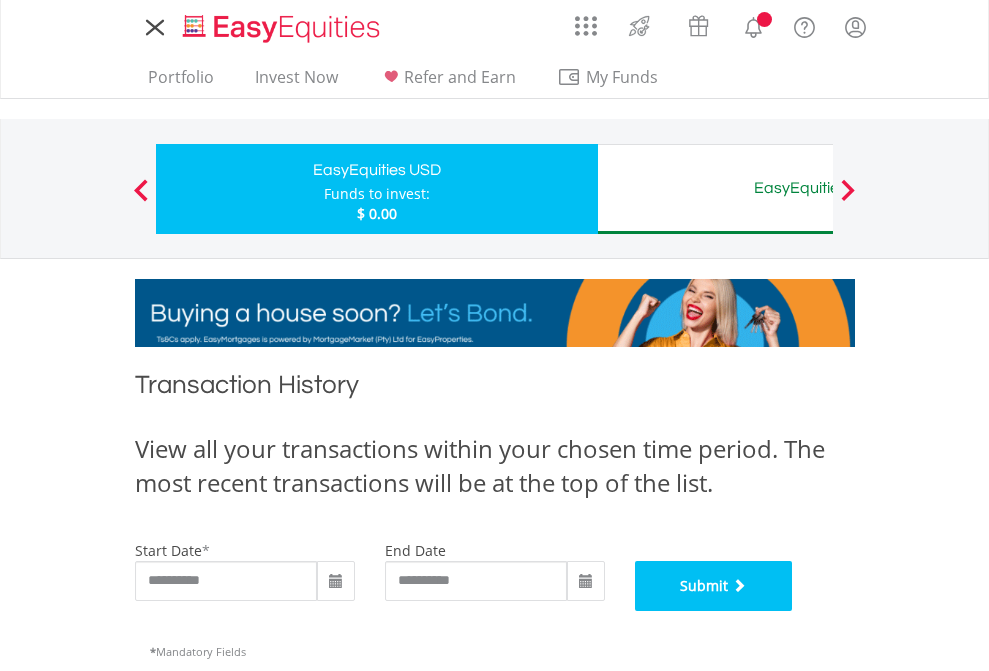 scroll, scrollTop: 811, scrollLeft: 0, axis: vertical 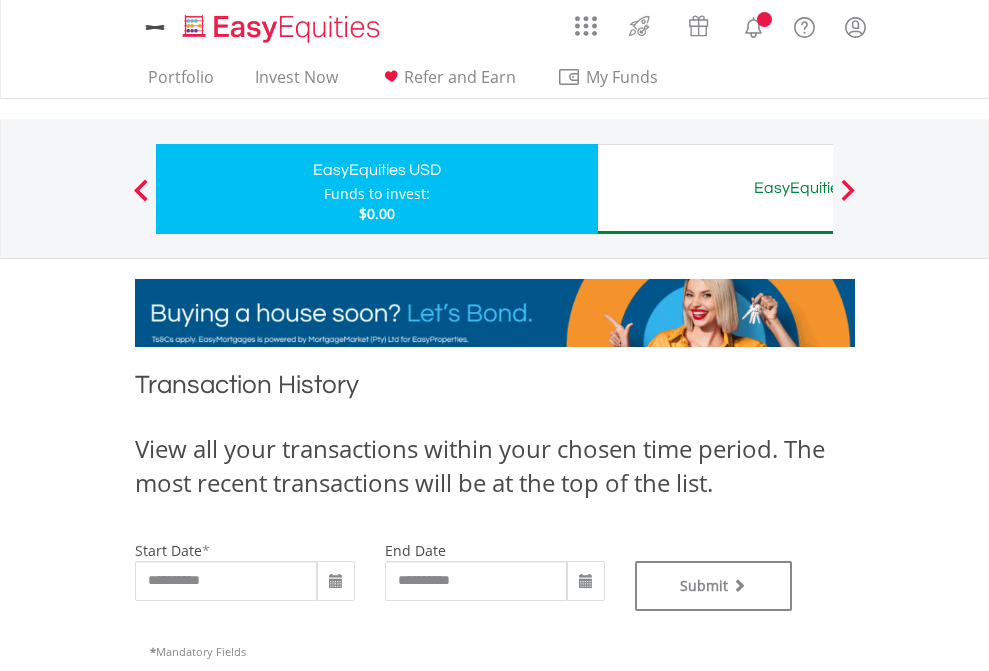 click on "EasyEquities AUD" at bounding box center (818, 188) 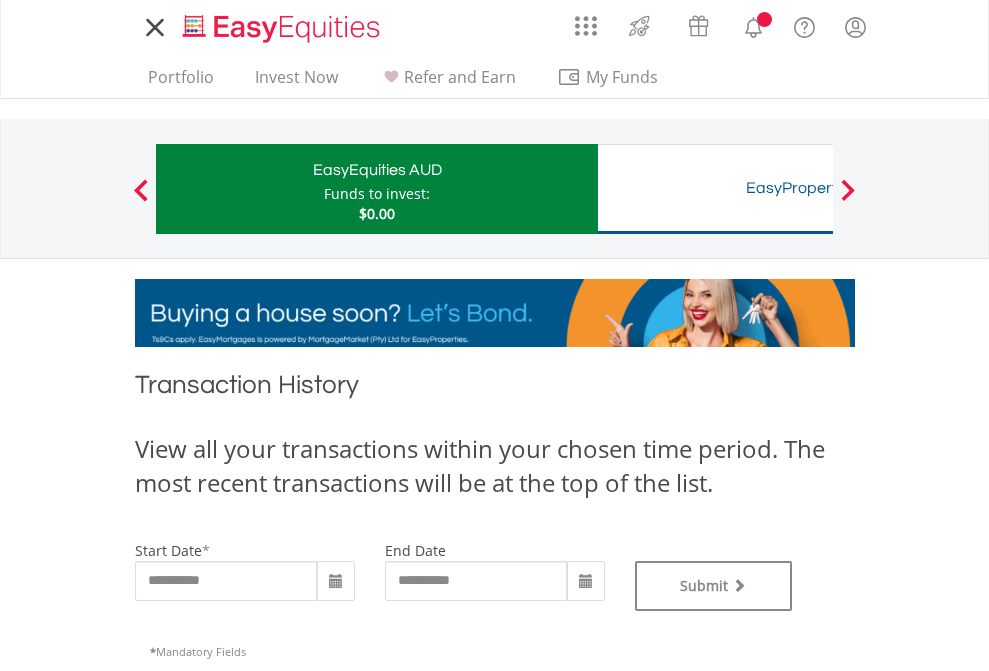 scroll, scrollTop: 0, scrollLeft: 0, axis: both 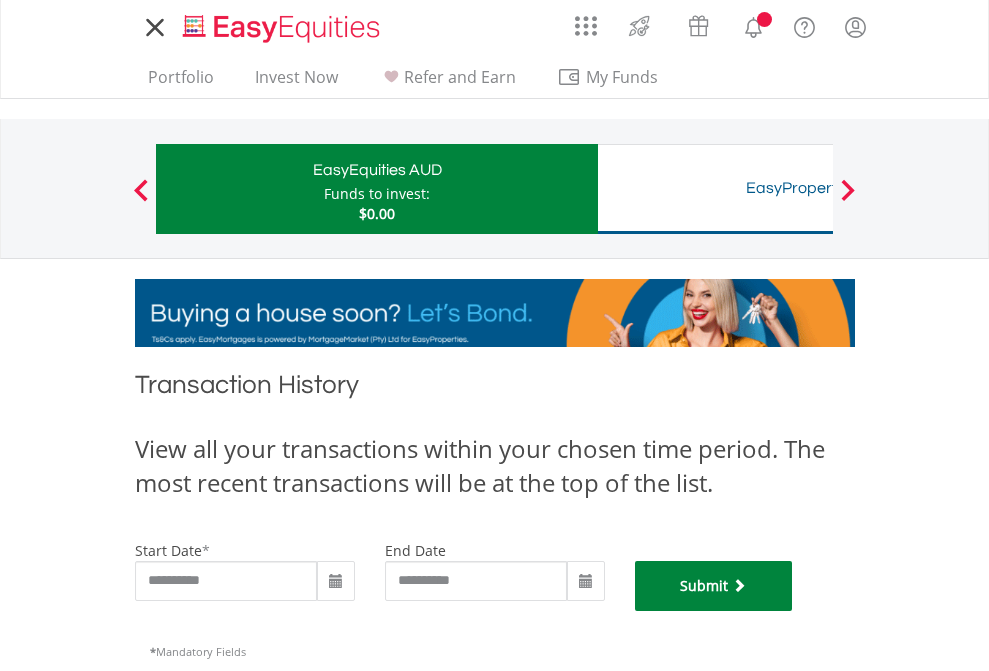 click on "Submit" at bounding box center [714, 586] 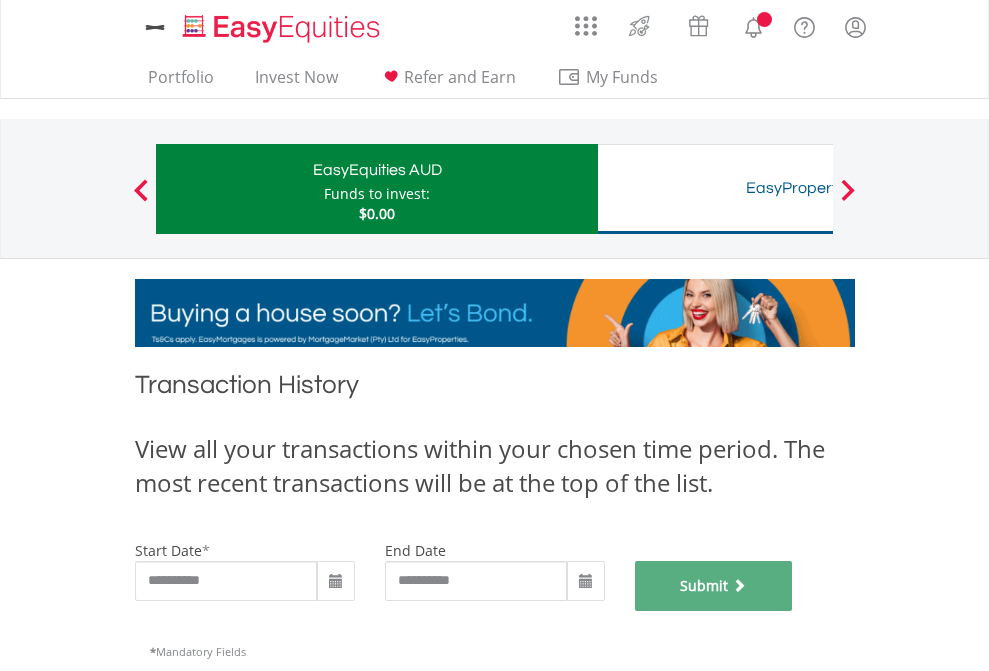 scroll, scrollTop: 811, scrollLeft: 0, axis: vertical 